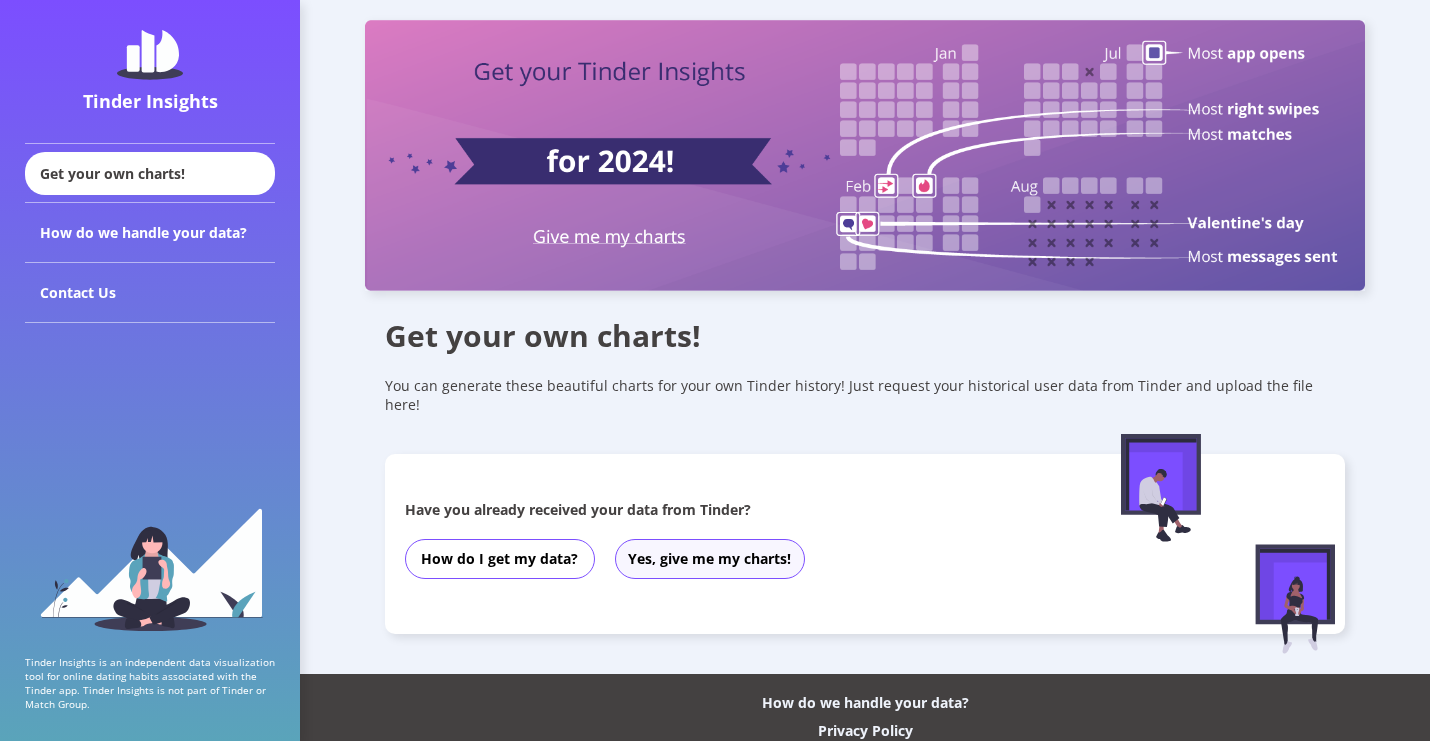 scroll, scrollTop: 0, scrollLeft: 0, axis: both 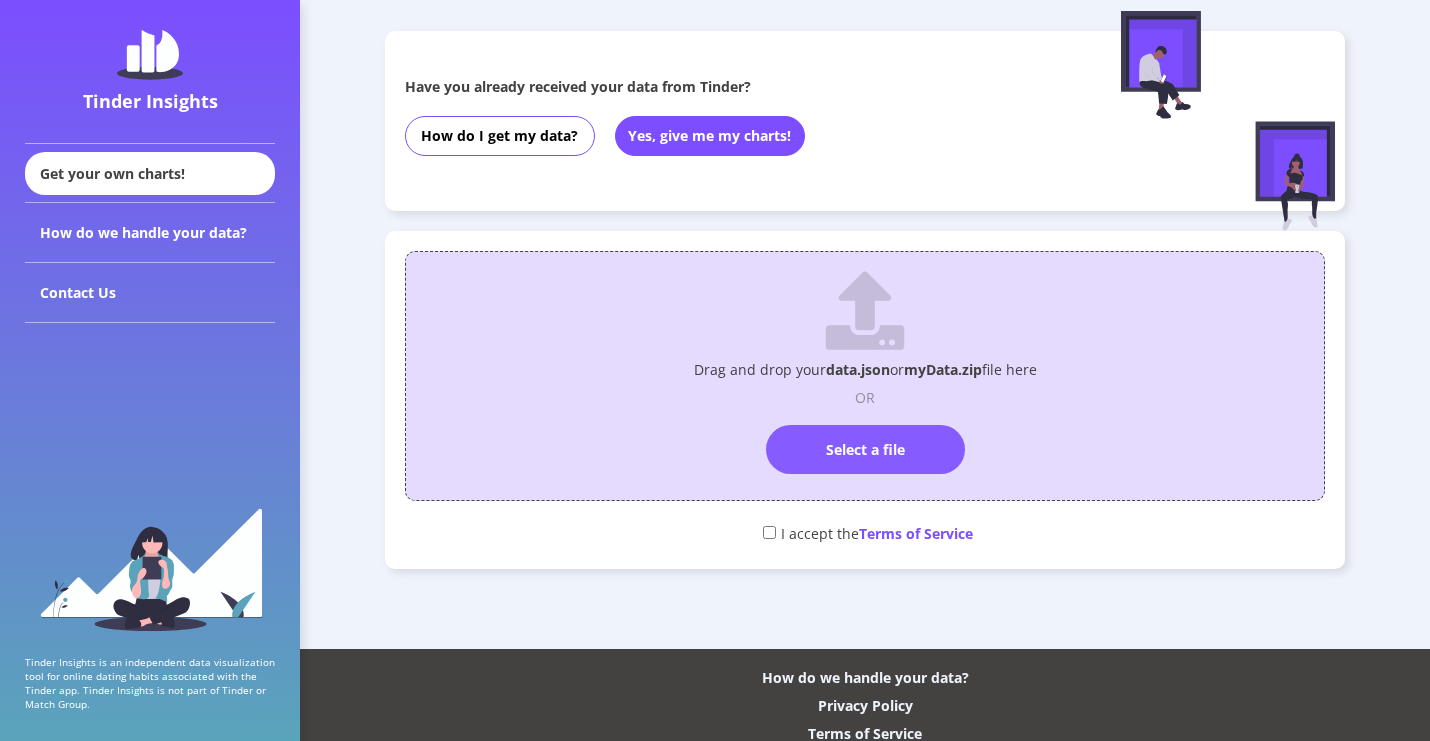 click on "Select a file" at bounding box center [865, 449] 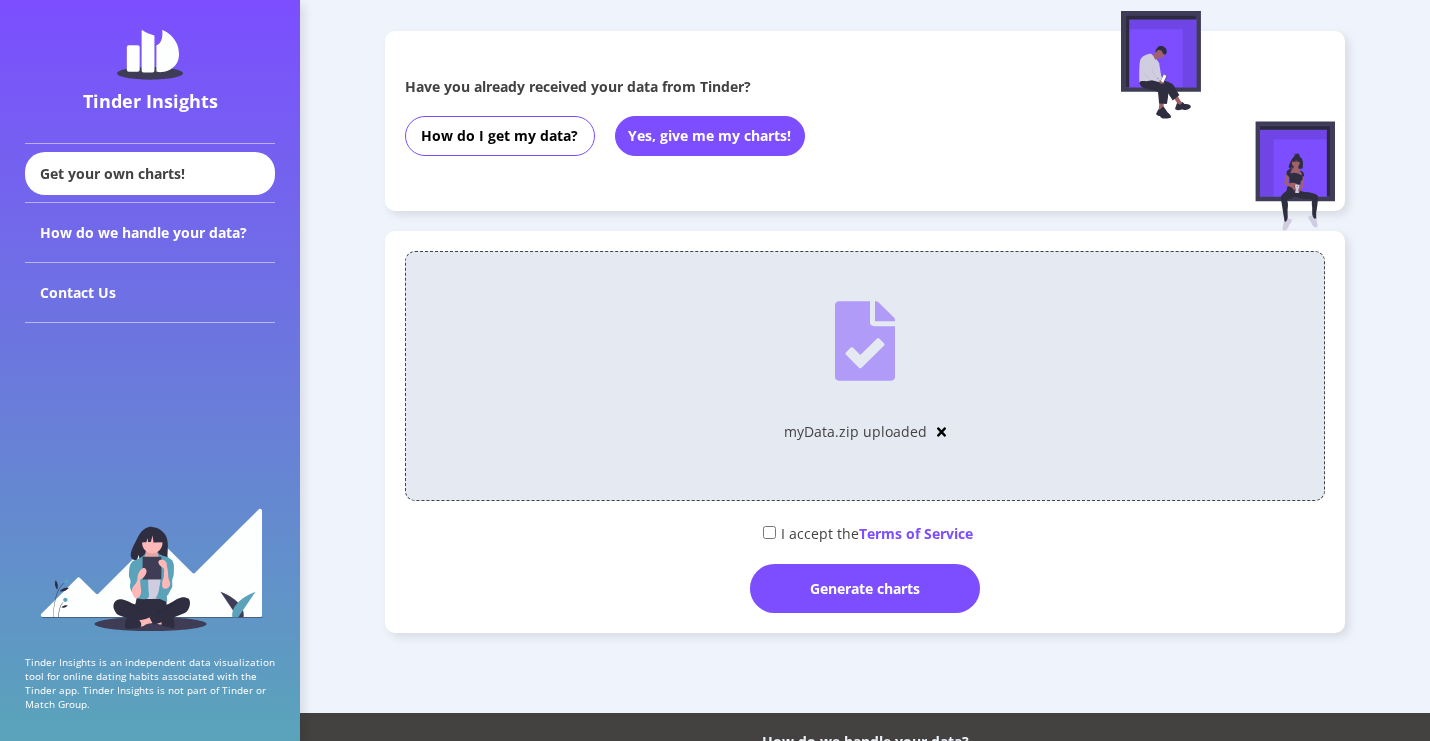 click on "I accept the
Terms of Service" at bounding box center (865, 532) 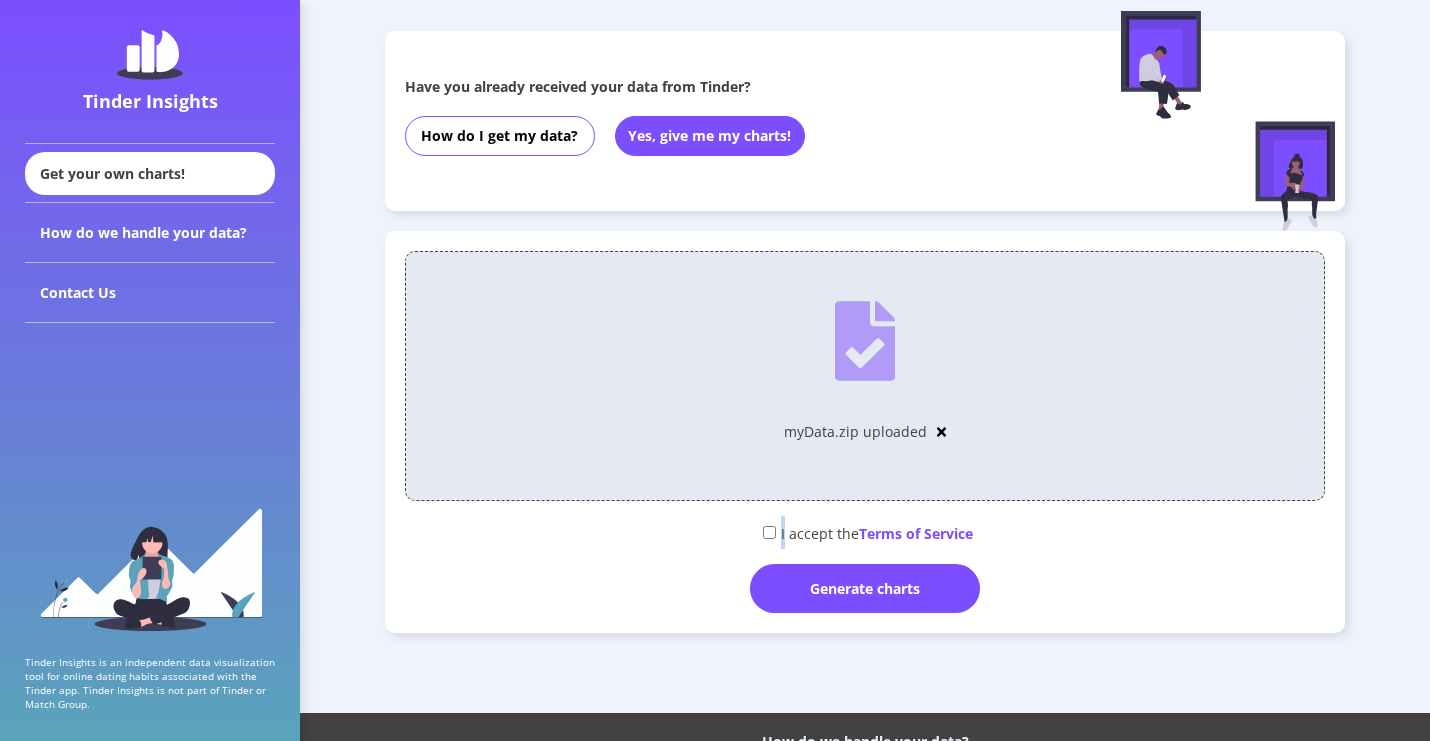 click on "I accept the
Terms of Service" at bounding box center [865, 532] 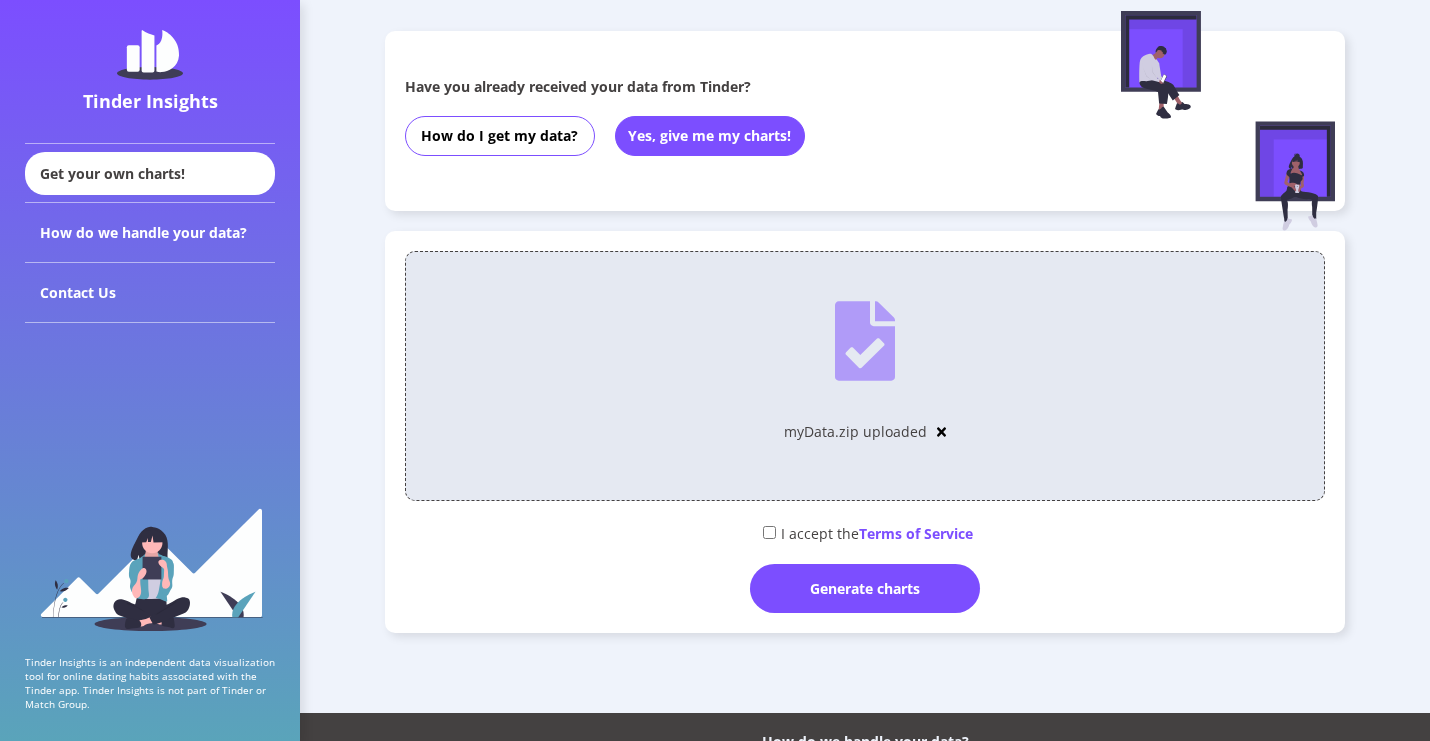 click on "I accept the
Terms of Service" at bounding box center (865, 532) 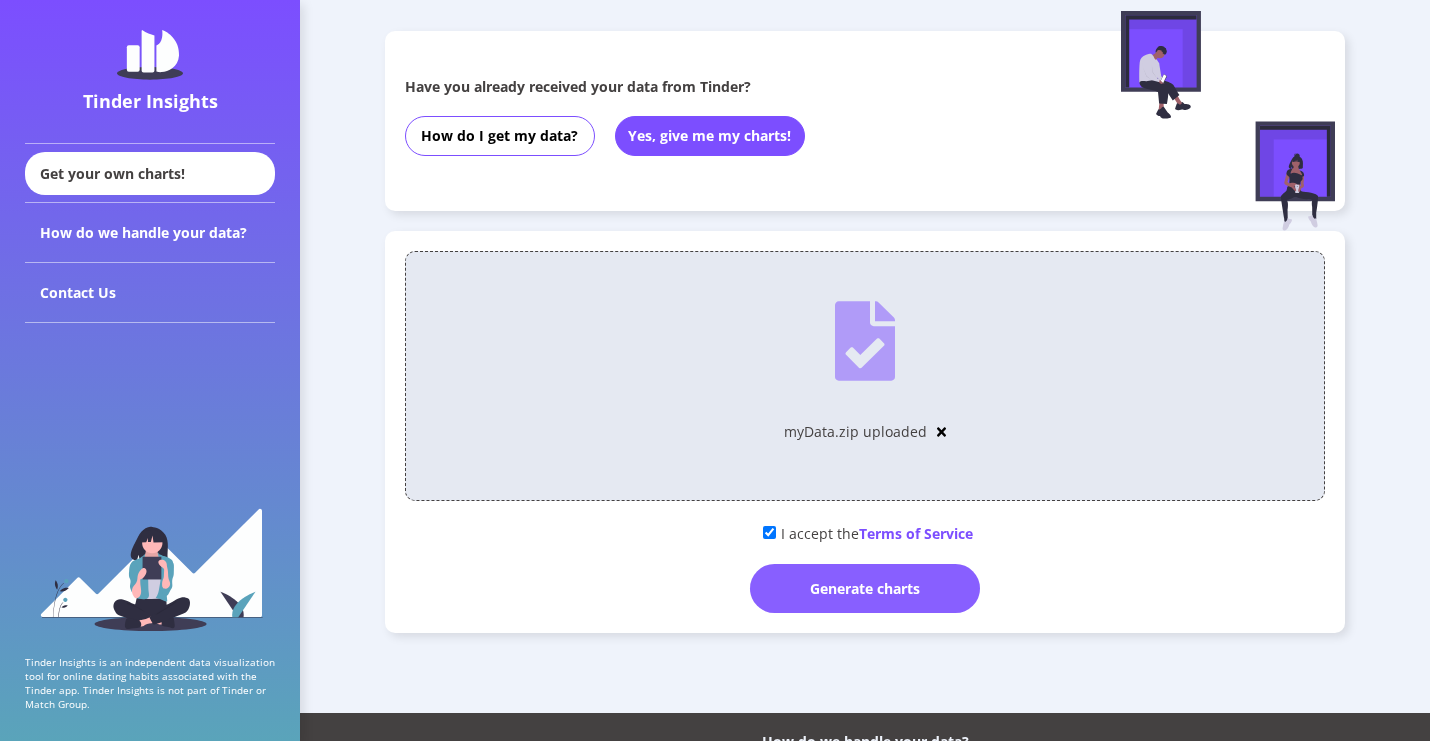 click on "Generate charts" at bounding box center [865, 588] 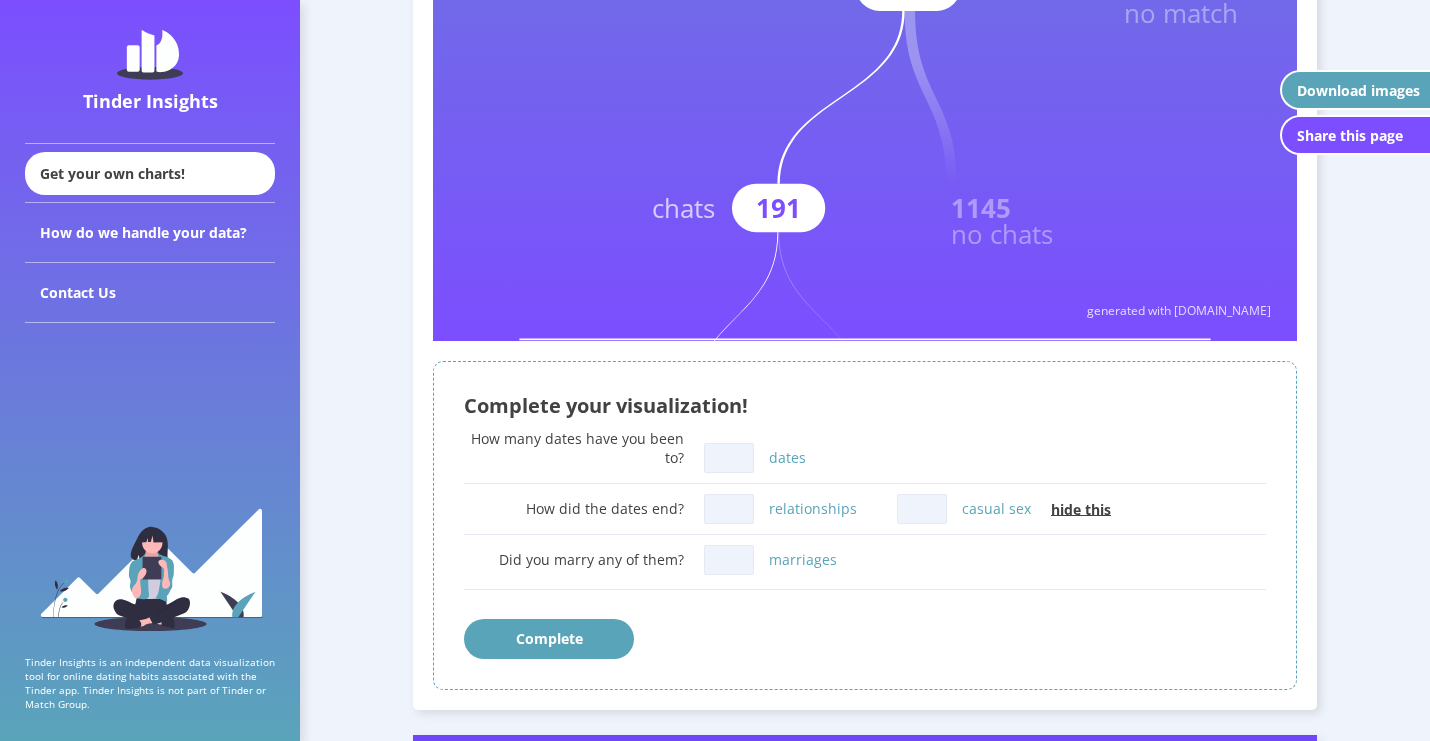 scroll, scrollTop: 1135, scrollLeft: 0, axis: vertical 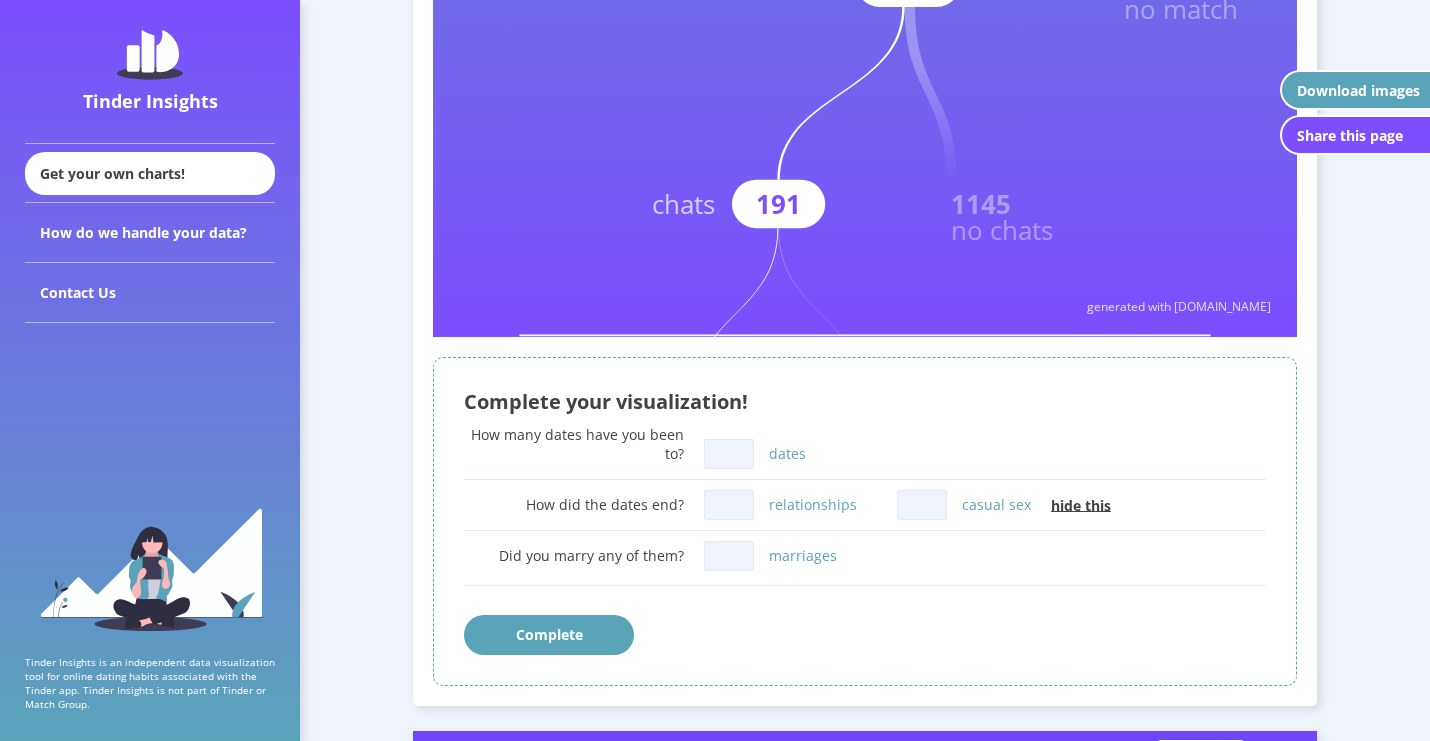 click on "dates" at bounding box center (729, 454) 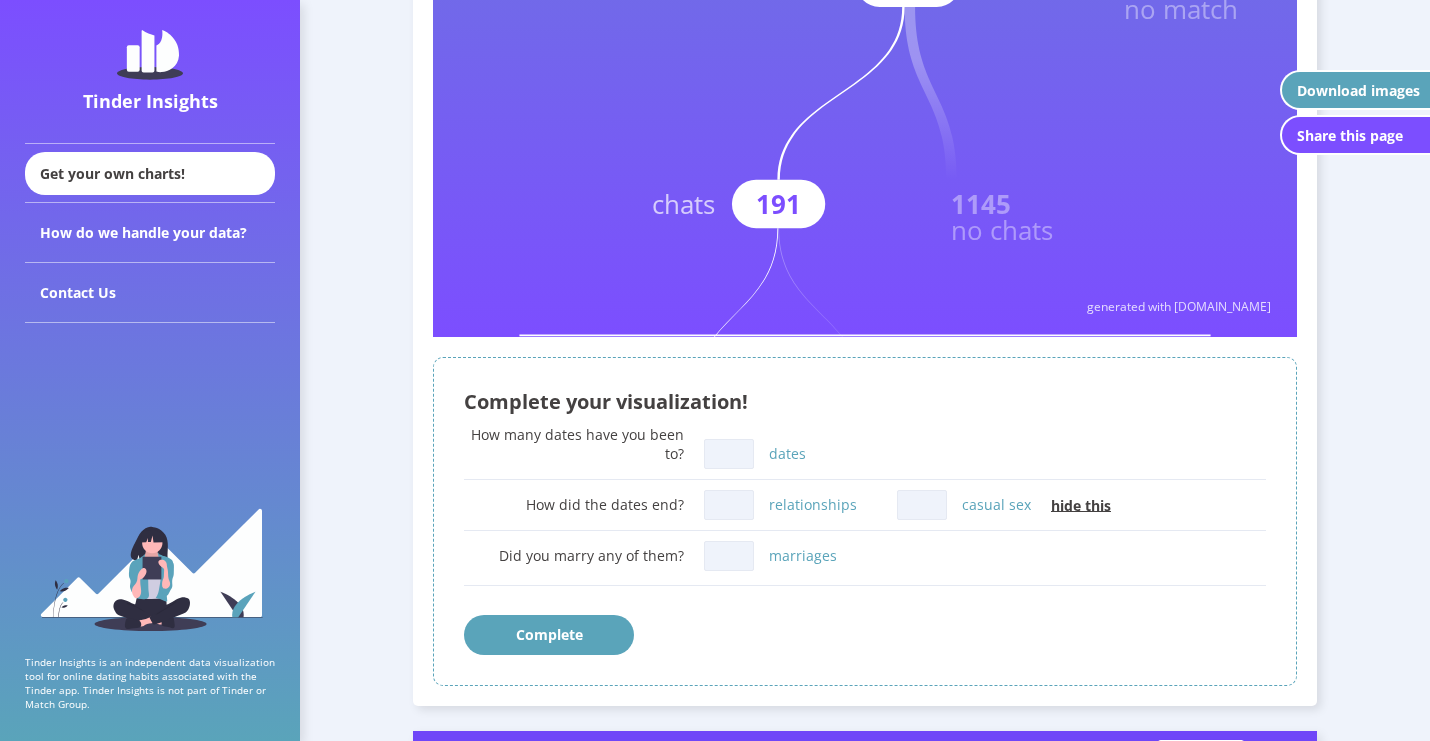 click on "How many dates have you been to? dates" at bounding box center (865, 449) 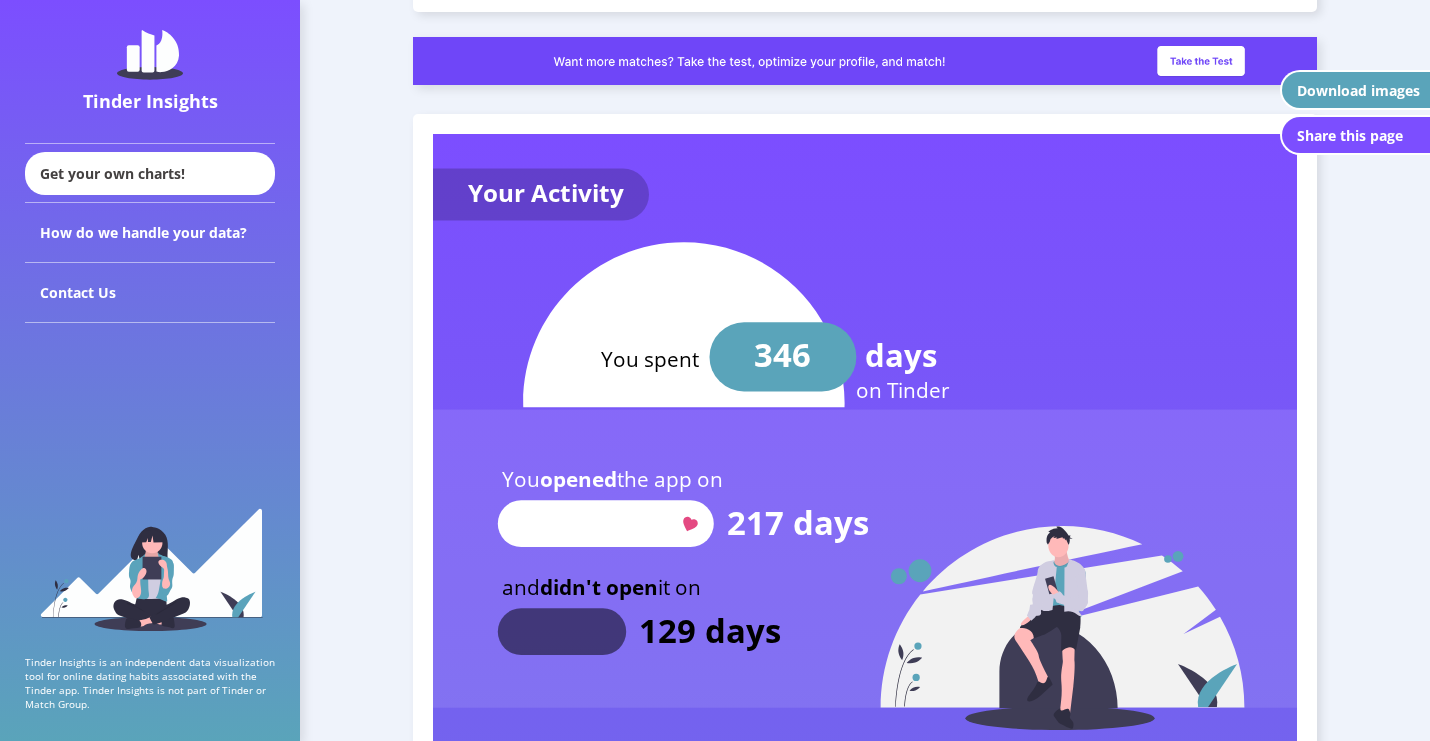 scroll, scrollTop: 1808, scrollLeft: 0, axis: vertical 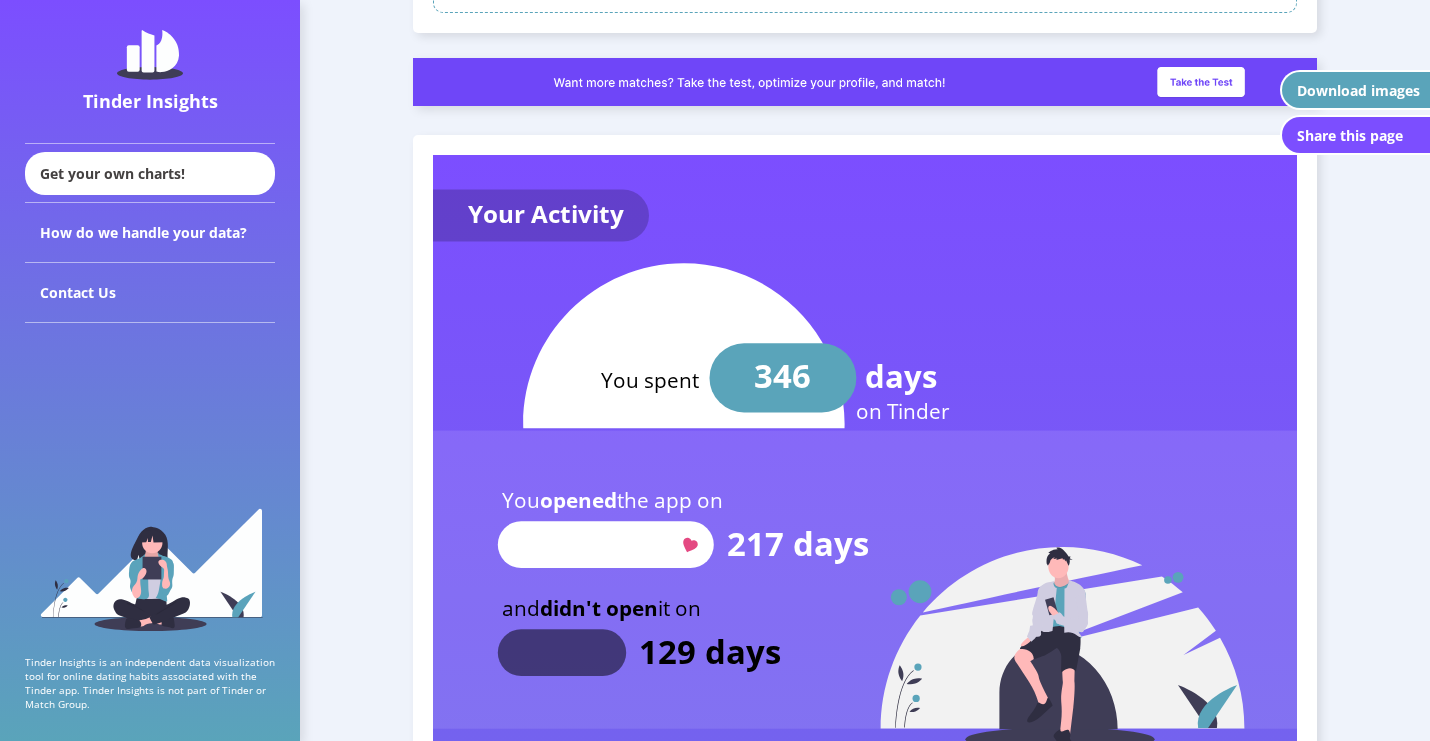 click on "Looks like your profile could use some help. Click  here  for some tips. Your Tinder Insights You swiped  30936  times left swipes  18287 12649 right swipes 1336 matches 11313 no match  191 chats 1145 no chats  0 dates 0 never met  0 relationships 0 casual sex  0 no spark  0 marriages [DEMOGRAPHIC_DATA] on Tinder for 346 days generated with [DOMAIN_NAME] Complete your visualization! How many dates have you been to? dates How did the dates end? relationships casual sex hide this Did you marry any of them? marriages Complete What did you do sweetheart? No better plans for [DATE]? Your Activity You spent days on Tinder 346 You  opened  the app on 217 days and  didn't open  it on 129 days Longest Inactive Period ? You went  83 days  without opening the app You  swiped  on 197 days You  chatted  on 149 days on  13 days  you just opened the app  but didn't swipe or chat Number of times you opened the app on each day since registration [DATE] [DATE] [DATE] [DATE] [DATE] 0 392 Your swipes times 31 6" at bounding box center (865, 4049) 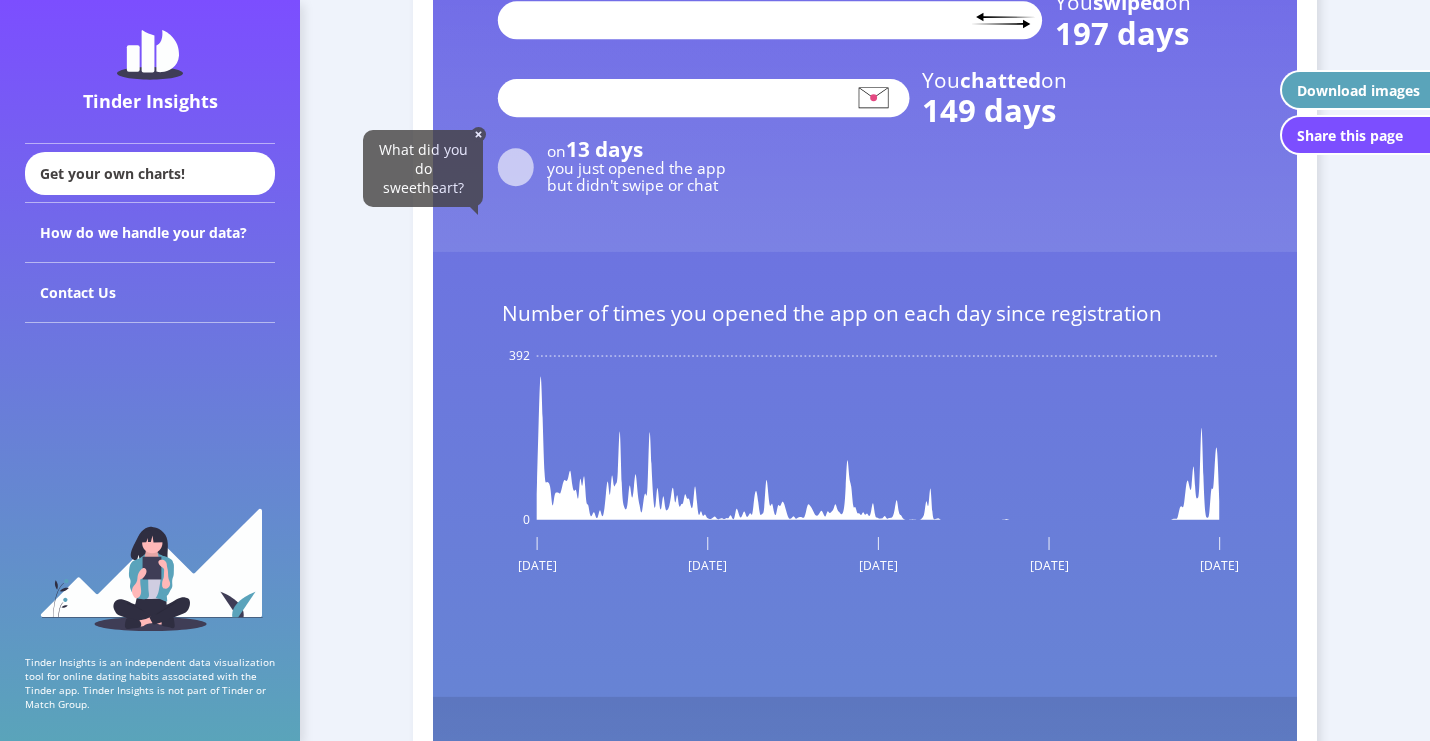 scroll, scrollTop: 2837, scrollLeft: 0, axis: vertical 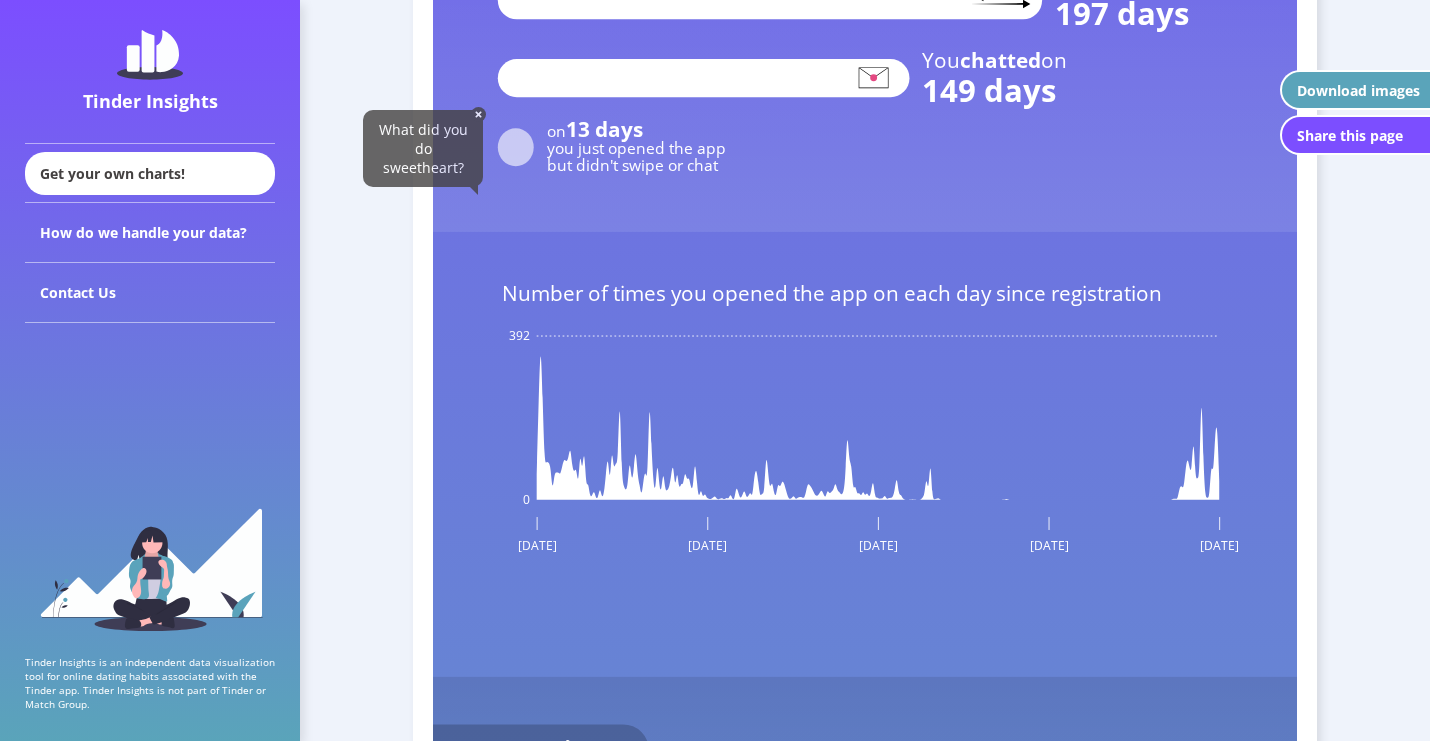 click on "What did you do sweetheart?" at bounding box center (423, 148) 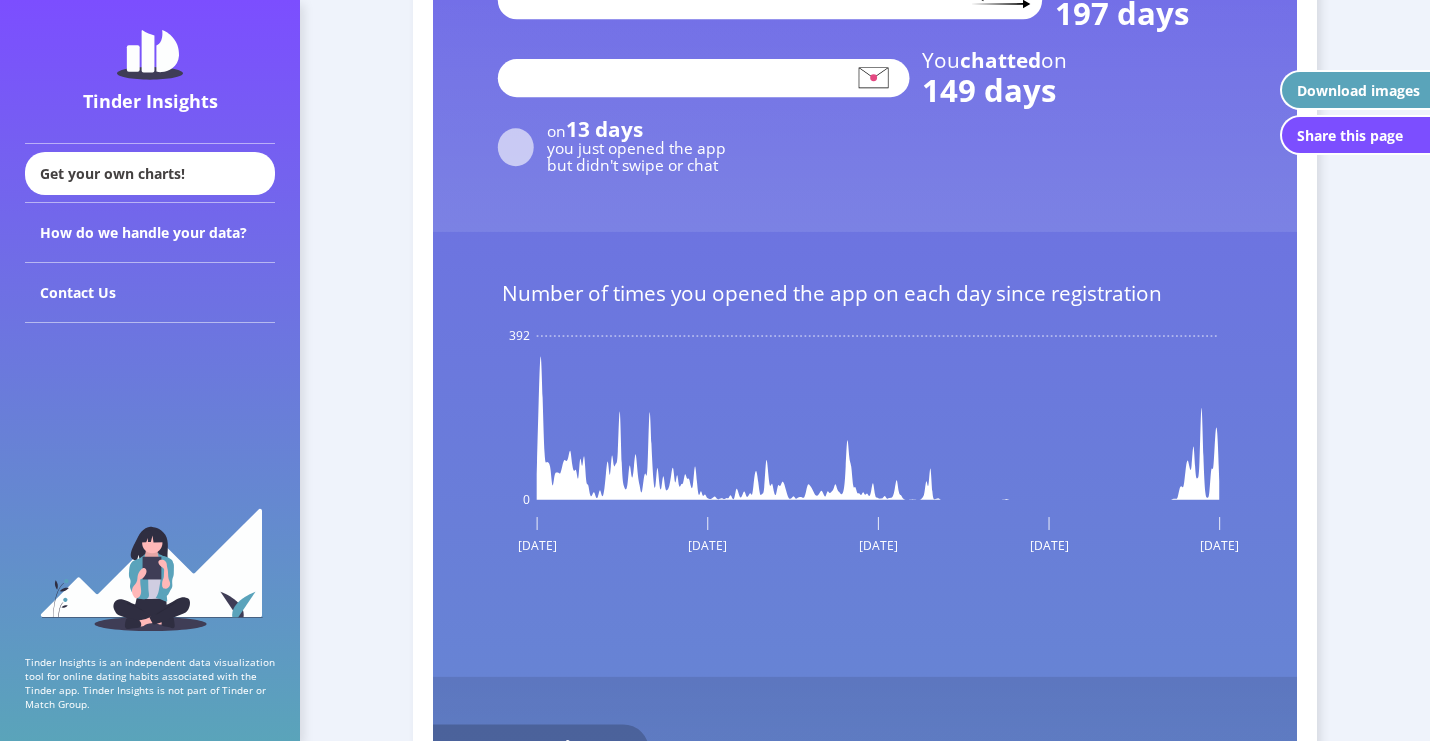click on "Looks like your profile could use some help. Click  here  for some tips. Your Tinder Insights You swiped  30936  times left swipes  18287 12649 right swipes 1336 matches 11313 no match  191 chats 1145 no chats  0 dates 0 never met  0 relationships 0 casual sex  0 no spark  0 marriages [DEMOGRAPHIC_DATA] on Tinder for 346 days generated with [DOMAIN_NAME] Complete your visualization! How many dates have you been to? dates How did the dates end? relationships casual sex hide this Did you marry any of them? marriages Complete What did you do sweetheart? No better plans for [DATE]? Your Activity You spent days on Tinder 346 You  opened  the app on 217 days and  didn't open  it on 129 days Longest Inactive Period ? You went  83 days  without opening the app You  swiped  on 197 days You  chatted  on 149 days on  13 days  you just opened the app  but didn't swipe or chat Number of times you opened the app on each day since registration [DATE] [DATE] [DATE] [DATE] [DATE] 0 392 Your swipes times 31 6" at bounding box center [865, 3020] 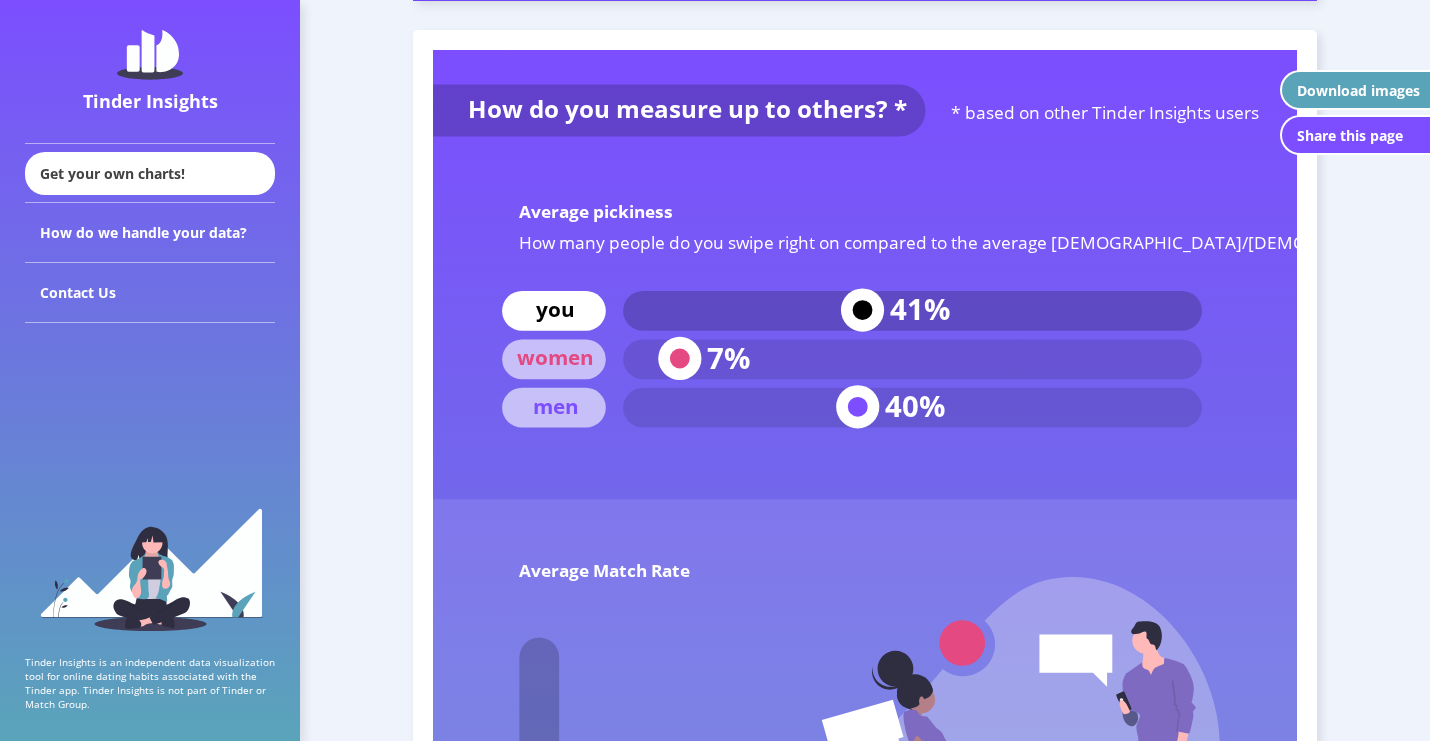 scroll, scrollTop: 7333, scrollLeft: 0, axis: vertical 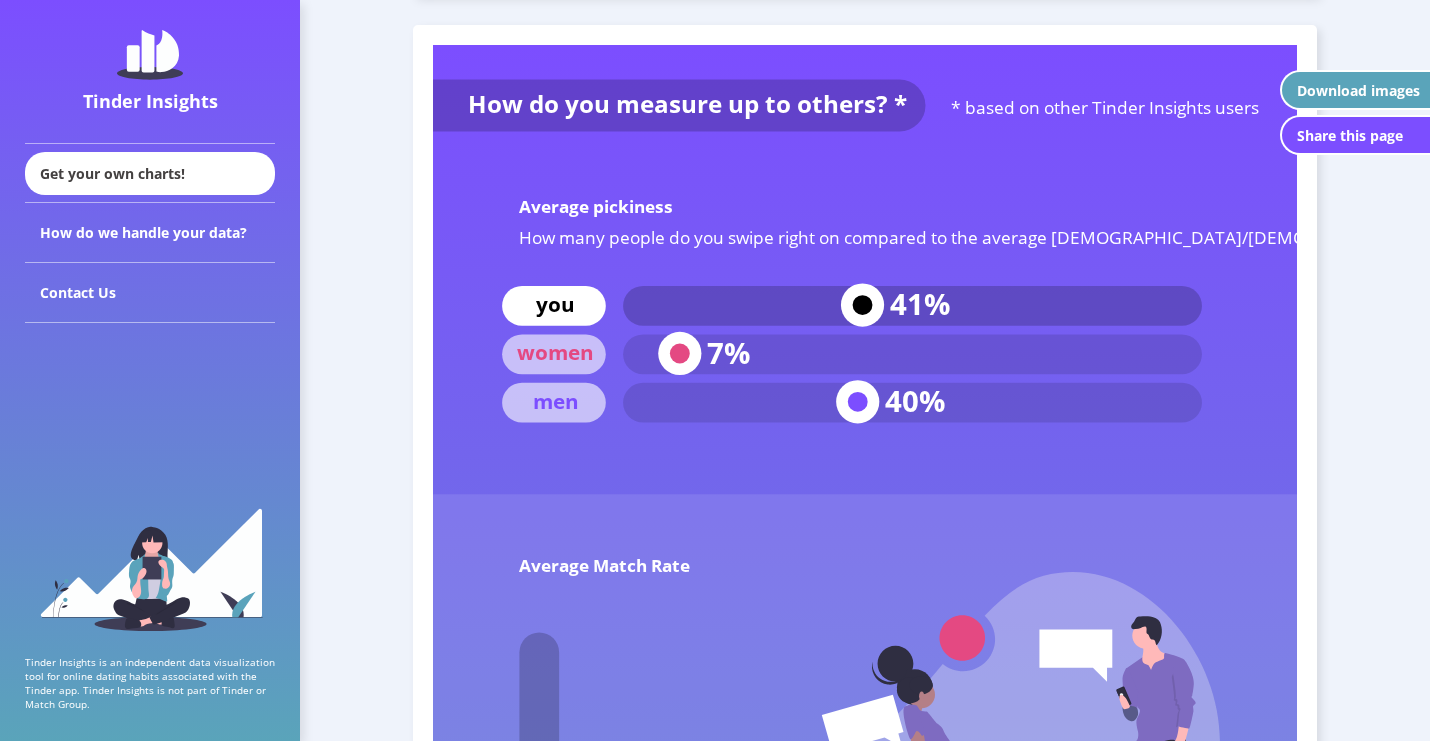 click on "Looks like your profile could use some help. Click  here  for some tips. Your Tinder Insights You swiped  30936  times left swipes  18287 12649 right swipes 1336 matches 11313 no match  191 chats 1145 no chats  0 dates 0 never met  0 relationships 0 casual sex  0 no spark  0 marriages [DEMOGRAPHIC_DATA] on Tinder for 346 days generated with [DOMAIN_NAME] Complete your visualization! How many dates have you been to? dates How did the dates end? relationships casual sex hide this Did you marry any of them? marriages Complete What did you do sweetheart? No better plans for [DATE]? Your Activity You spent days on Tinder 346 You  opened  the app on 217 days and  didn't open  it on 129 days Longest Inactive Period ? You went  83 days  without opening the app You  swiped  on 197 days You  chatted  on 149 days on  13 days  you just opened the app  but didn't swipe or chat Number of times you opened the app on each day since registration [DATE] [DATE] [DATE] [DATE] [DATE] 0 392 Your swipes times 31 6" at bounding box center (865, -1476) 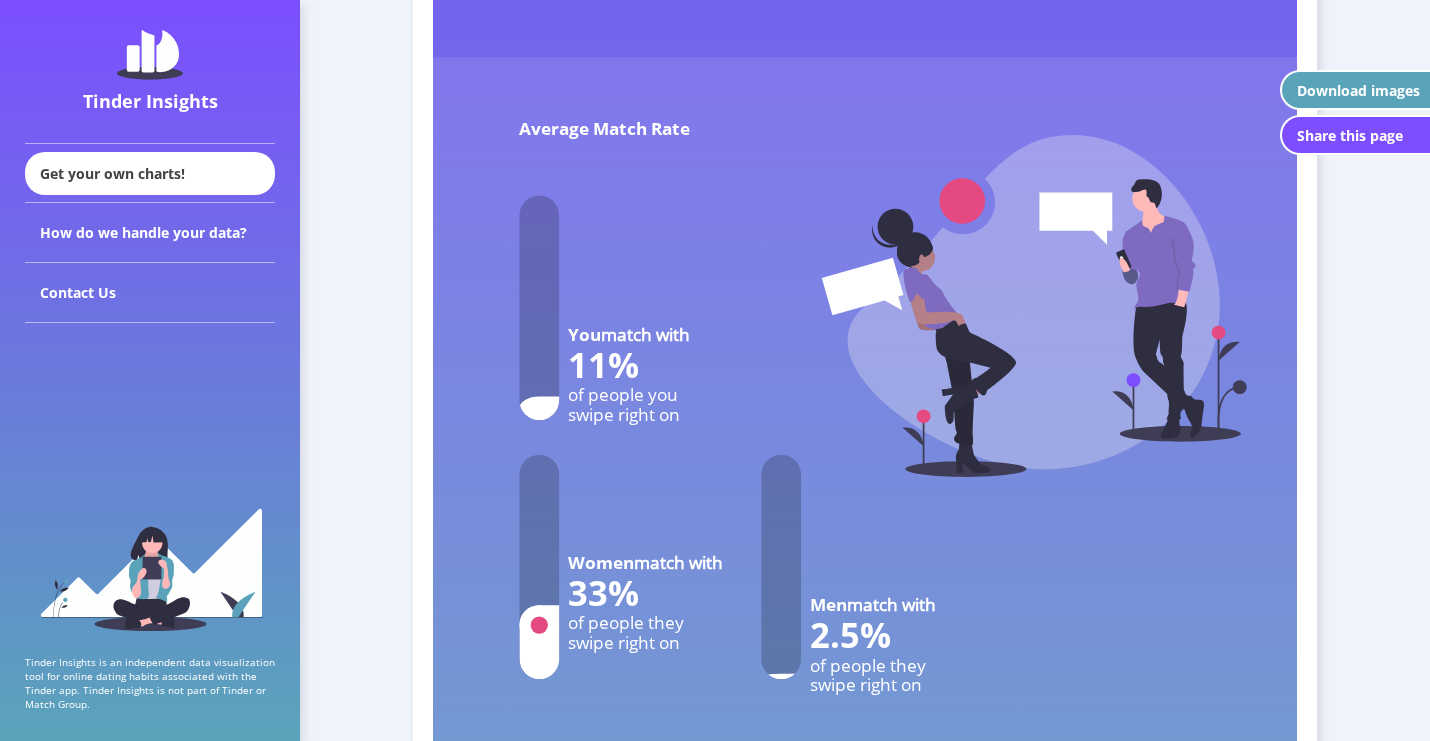 scroll, scrollTop: 7771, scrollLeft: 0, axis: vertical 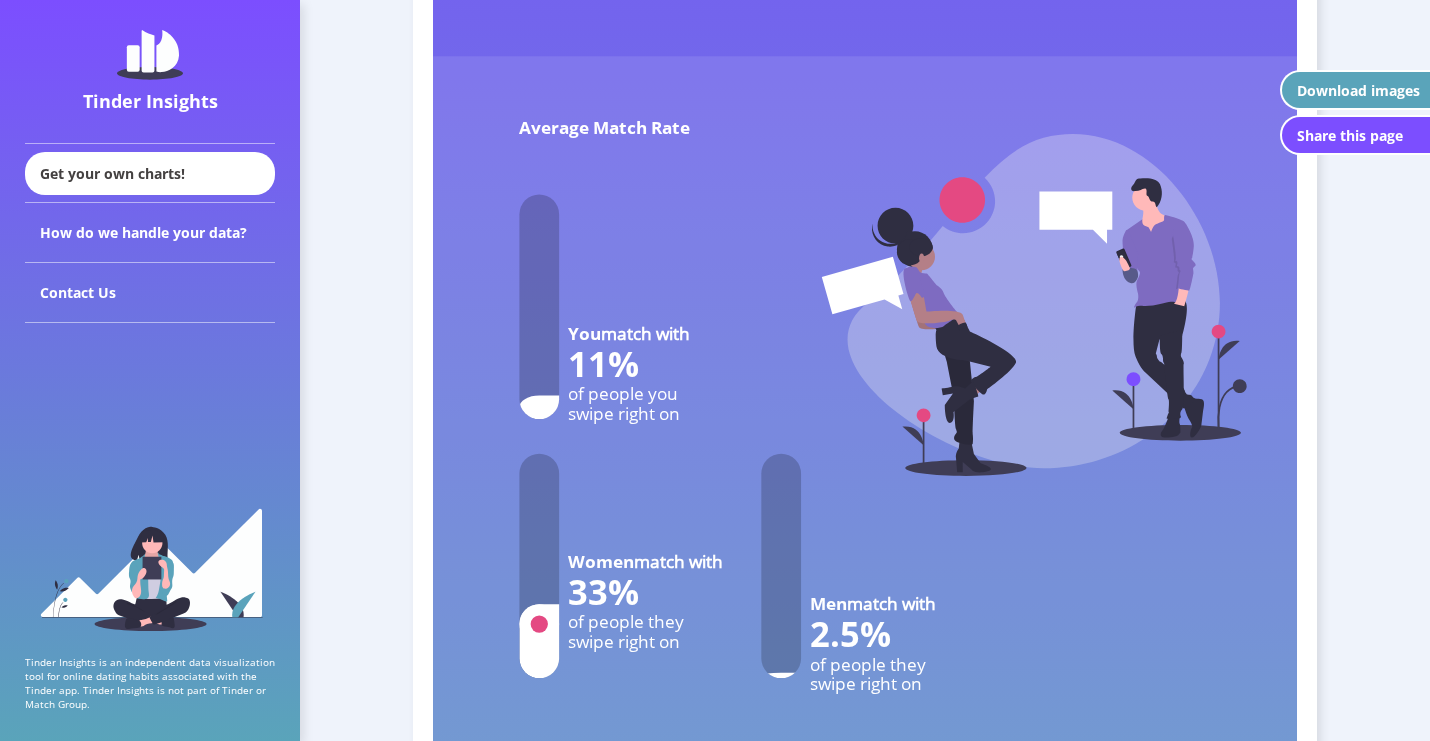 click on "Looks like your profile could use some help. Click  here  for some tips. Your Tinder Insights You swiped  30936  times left swipes  18287 12649 right swipes 1336 matches 11313 no match  191 chats 1145 no chats  0 dates 0 never met  0 relationships 0 casual sex  0 no spark  0 marriages [DEMOGRAPHIC_DATA] on Tinder for 346 days generated with [DOMAIN_NAME] Complete your visualization! How many dates have you been to? dates How did the dates end? relationships casual sex hide this Did you marry any of them? marriages Complete What did you do sweetheart? No better plans for [DATE]? Your Activity You spent days on Tinder 346 You  opened  the app on 217 days and  didn't open  it on 129 days Longest Inactive Period ? You went  83 days  without opening the app You  swiped  on 197 days You  chatted  on 149 days on  13 days  you just opened the app  but didn't swipe or chat Number of times you opened the app on each day since registration [DATE] [DATE] [DATE] [DATE] [DATE] 0 392 Your swipes times 31 6" at bounding box center [865, -1914] 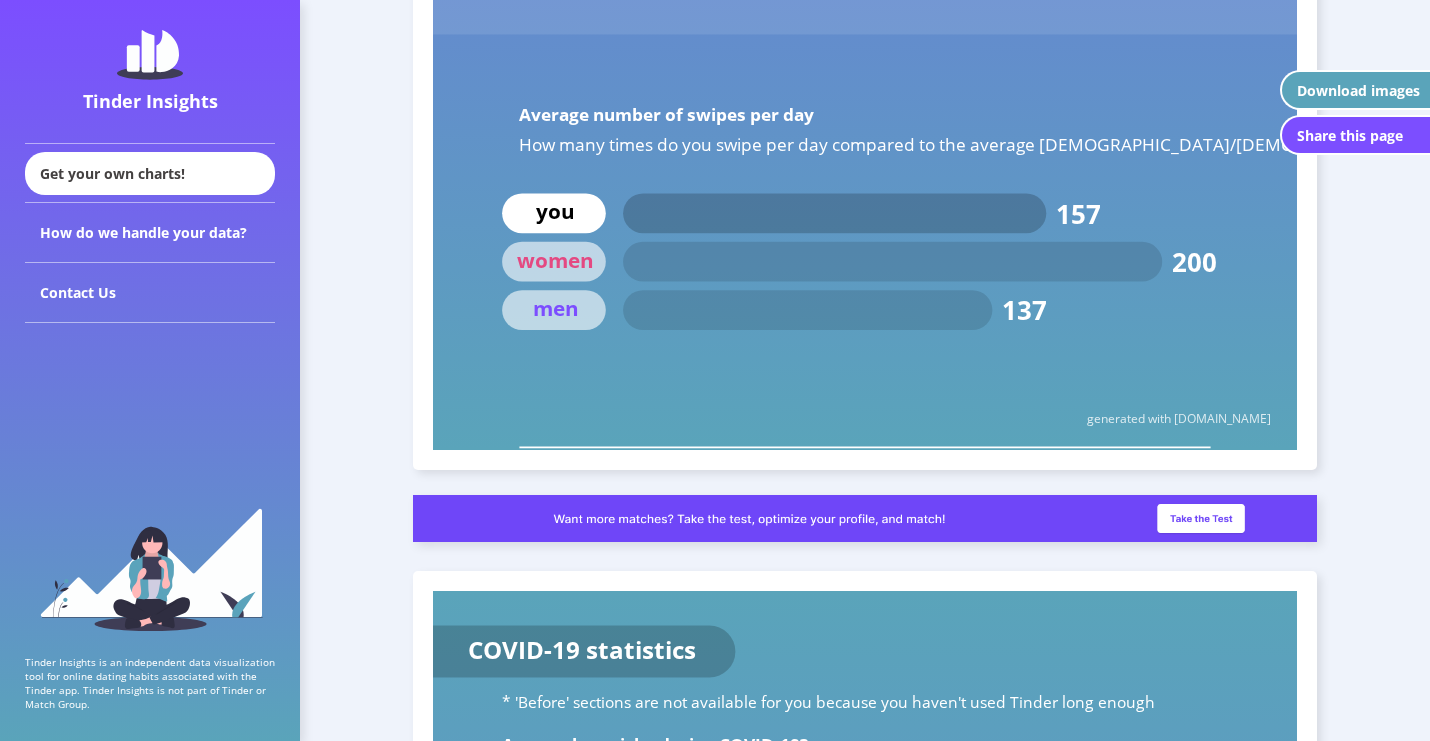 scroll, scrollTop: 8487, scrollLeft: 0, axis: vertical 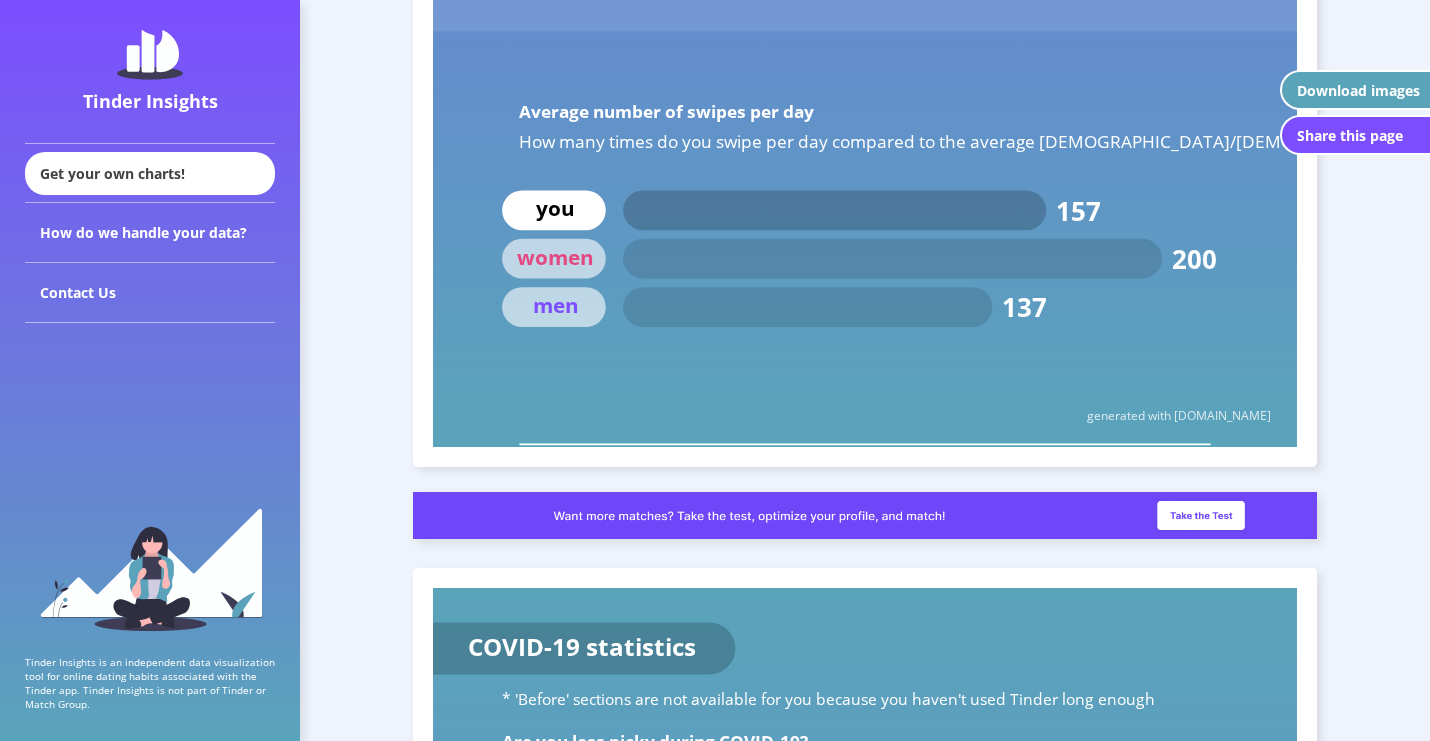 click on "Looks like your profile could use some help. Click  here  for some tips. Your Tinder Insights You swiped  30936  times left swipes  18287 12649 right swipes 1336 matches 11313 no match  191 chats 1145 no chats  0 dates 0 never met  0 relationships 0 casual sex  0 no spark  0 marriages [DEMOGRAPHIC_DATA] on Tinder for 346 days generated with [DOMAIN_NAME] Complete your visualization! How many dates have you been to? dates How did the dates end? relationships casual sex hide this Did you marry any of them? marriages Complete What did you do sweetheart? No better plans for [DATE]? Your Activity You spent days on Tinder 346 You  opened  the app on 217 days and  didn't open  it on 129 days Longest Inactive Period ? You went  83 days  without opening the app You  swiped  on 197 days You  chatted  on 149 days on  13 days  you just opened the app  but didn't swipe or chat Number of times you opened the app on each day since registration [DATE] [DATE] [DATE] [DATE] [DATE] 0 392 Your swipes times 31 6" at bounding box center [865, -2630] 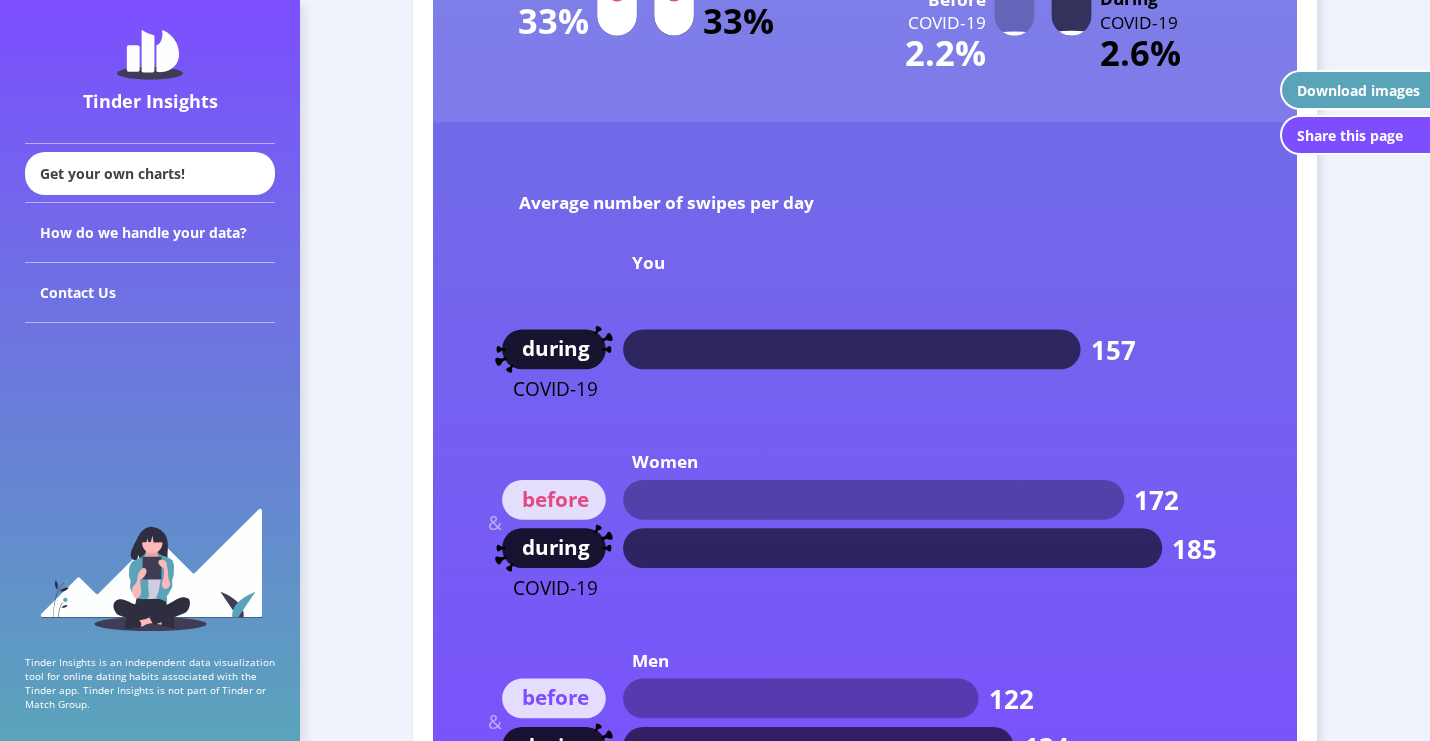 scroll, scrollTop: 10521, scrollLeft: 0, axis: vertical 